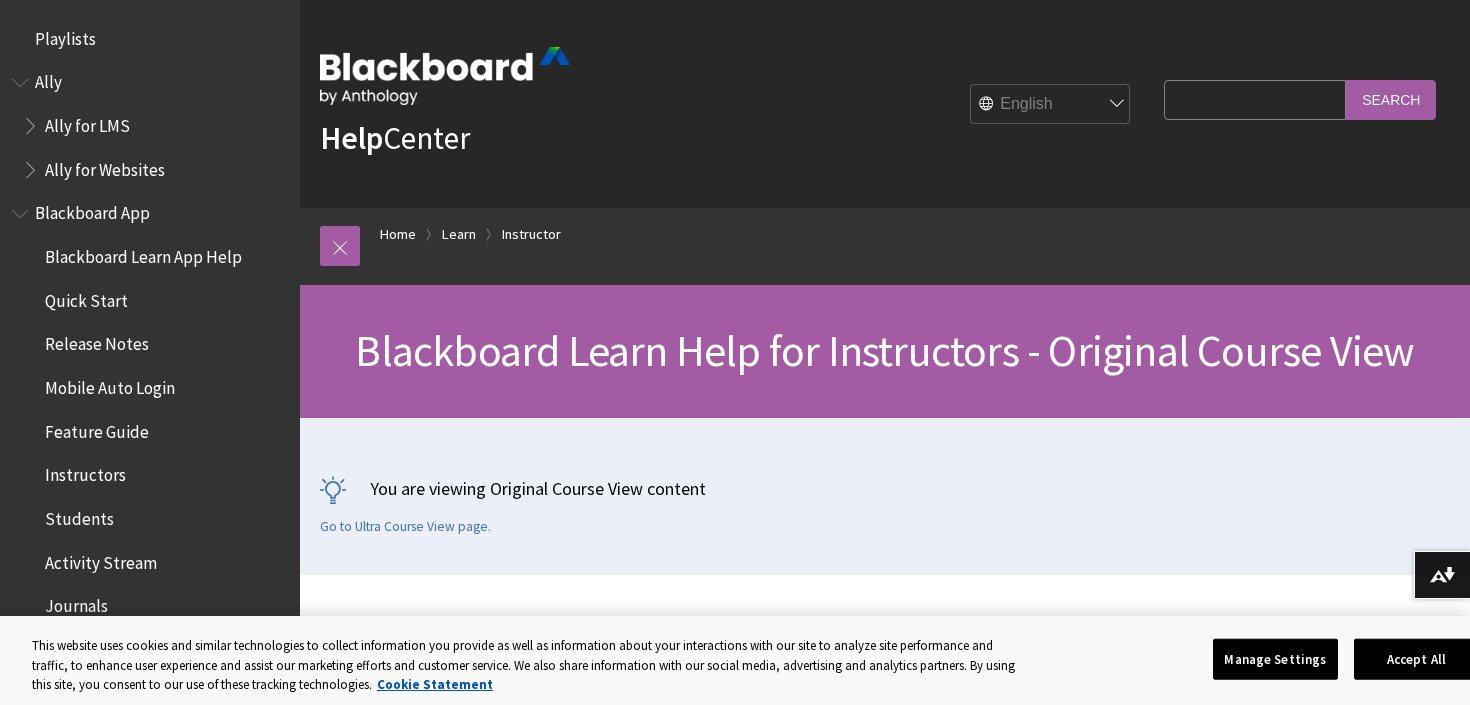 scroll, scrollTop: 0, scrollLeft: 0, axis: both 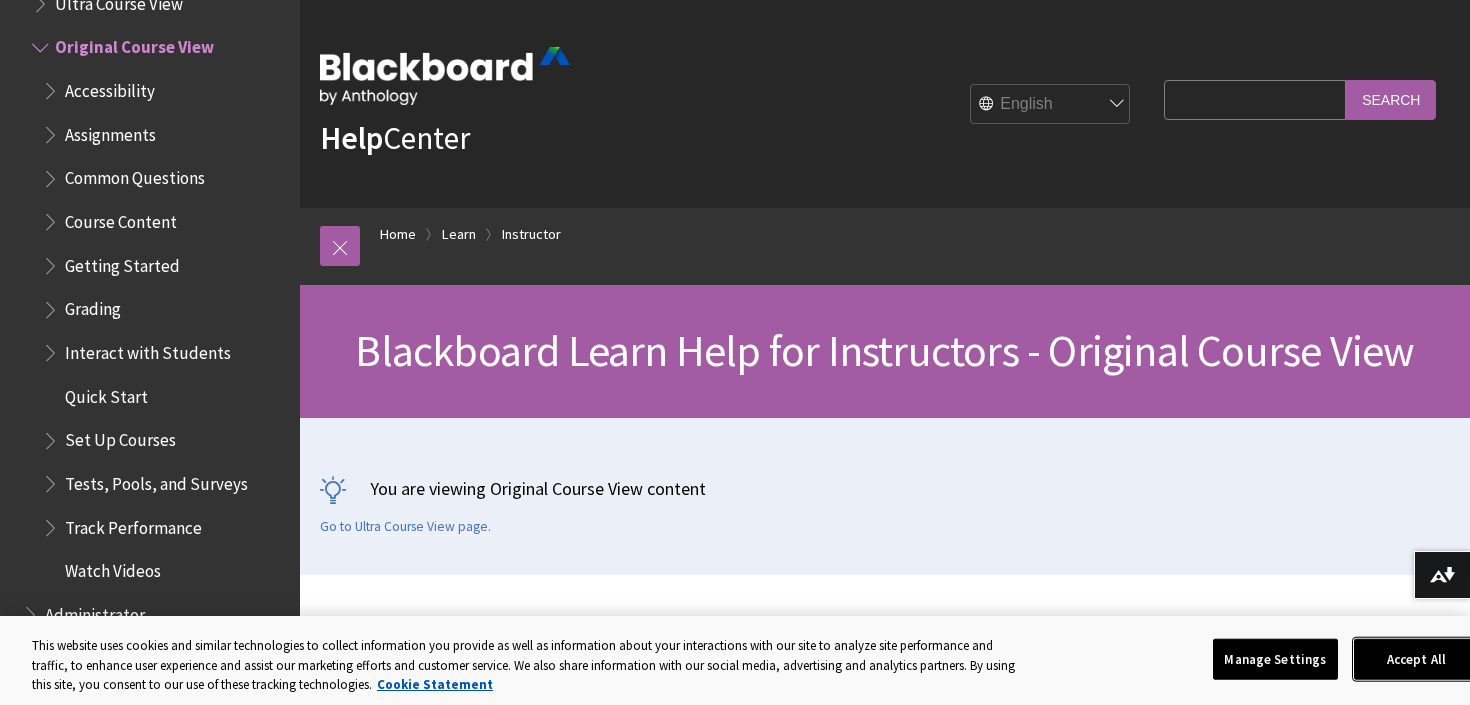 click on "Accept All" at bounding box center (1416, 659) 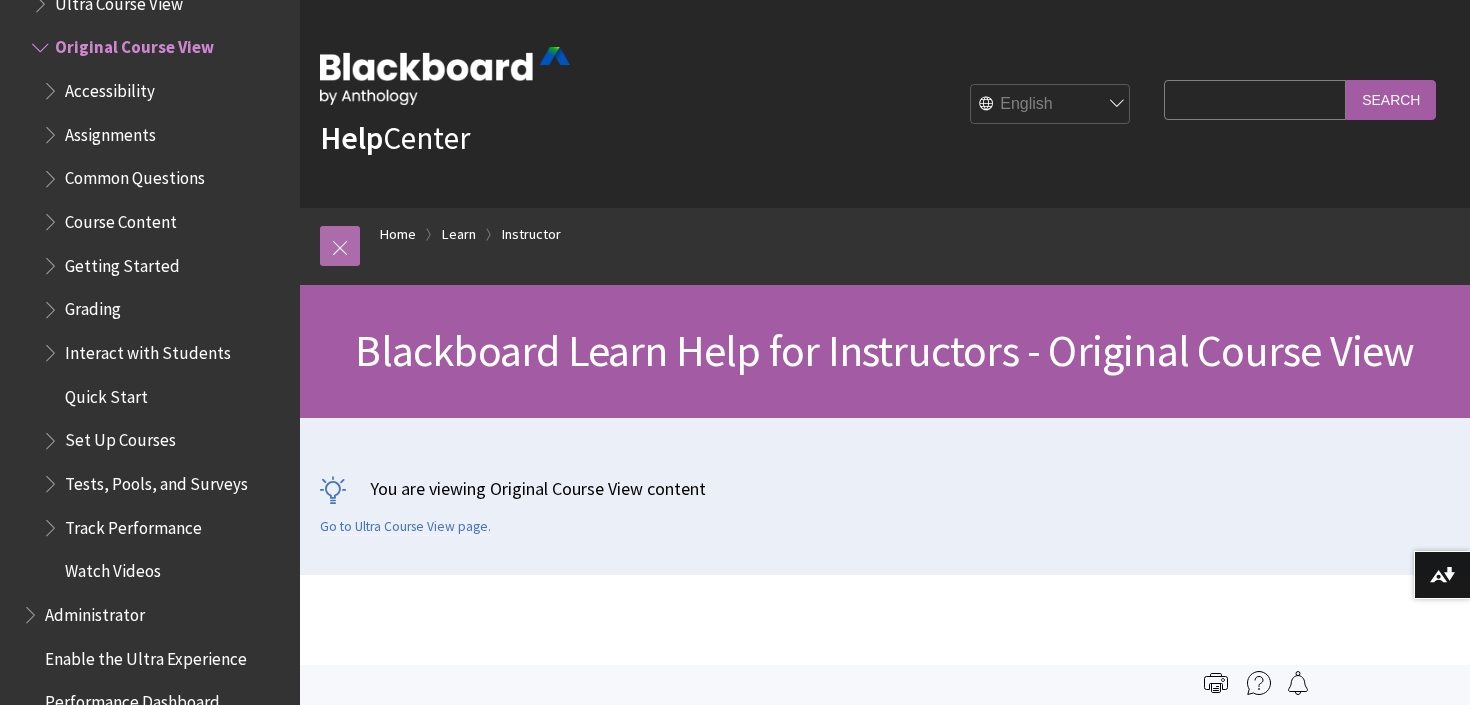 click at bounding box center [340, 246] 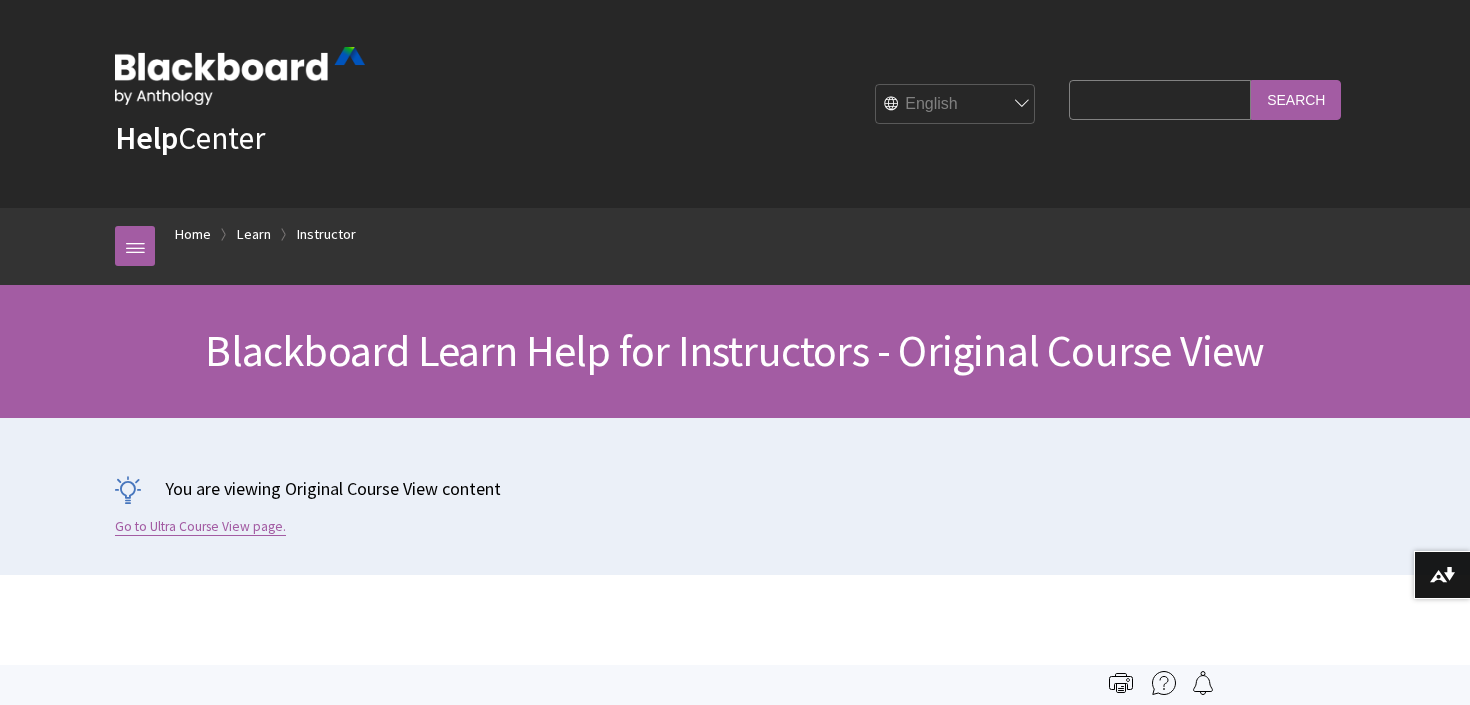click on "Go to Ultra Course View page." at bounding box center [200, 527] 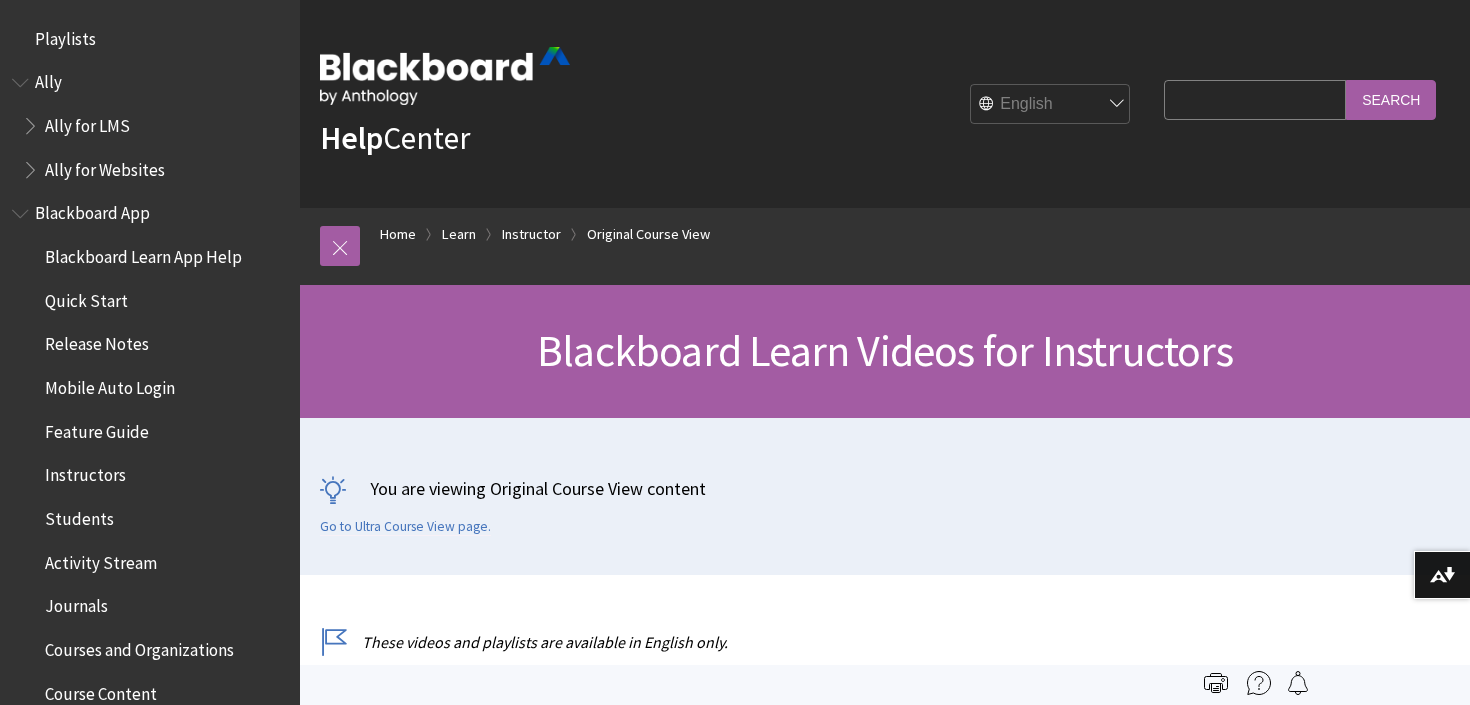 scroll, scrollTop: 0, scrollLeft: 0, axis: both 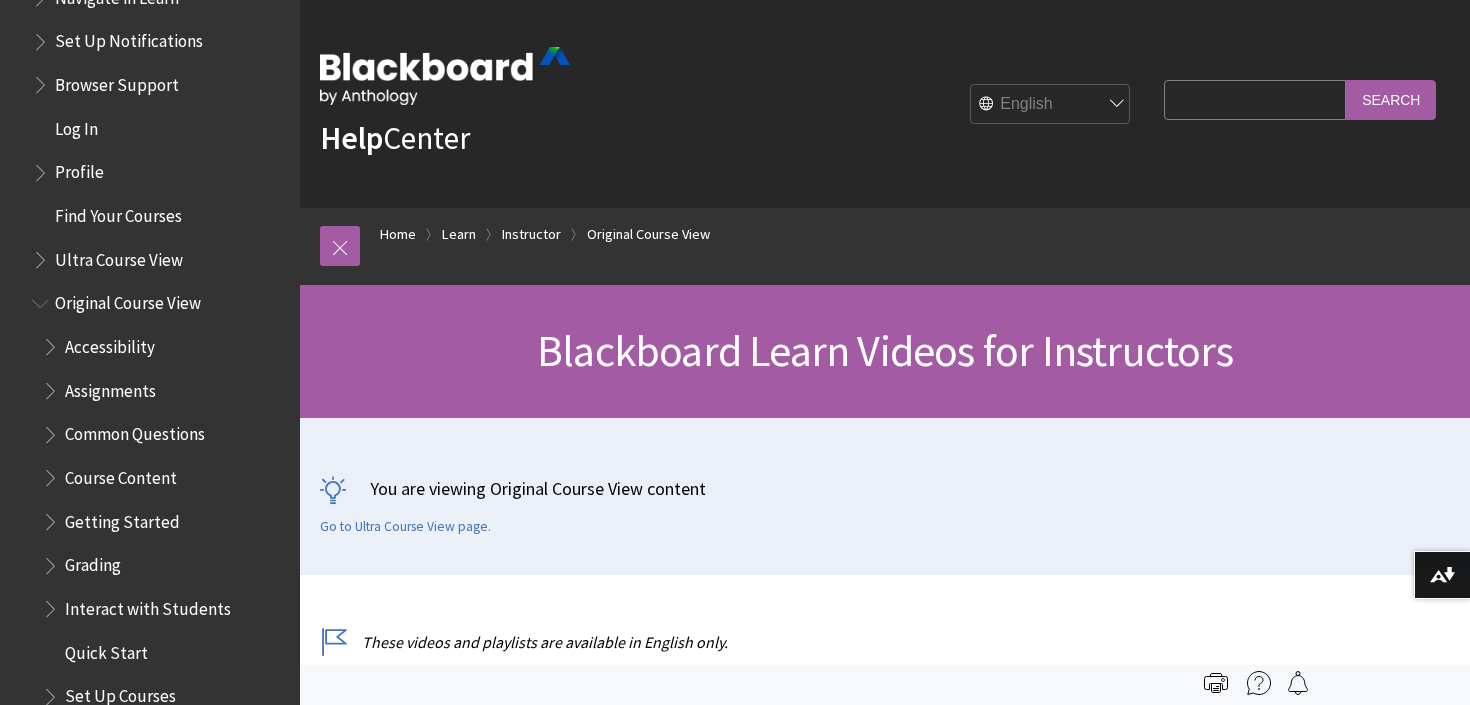 click at bounding box center (42, 299) 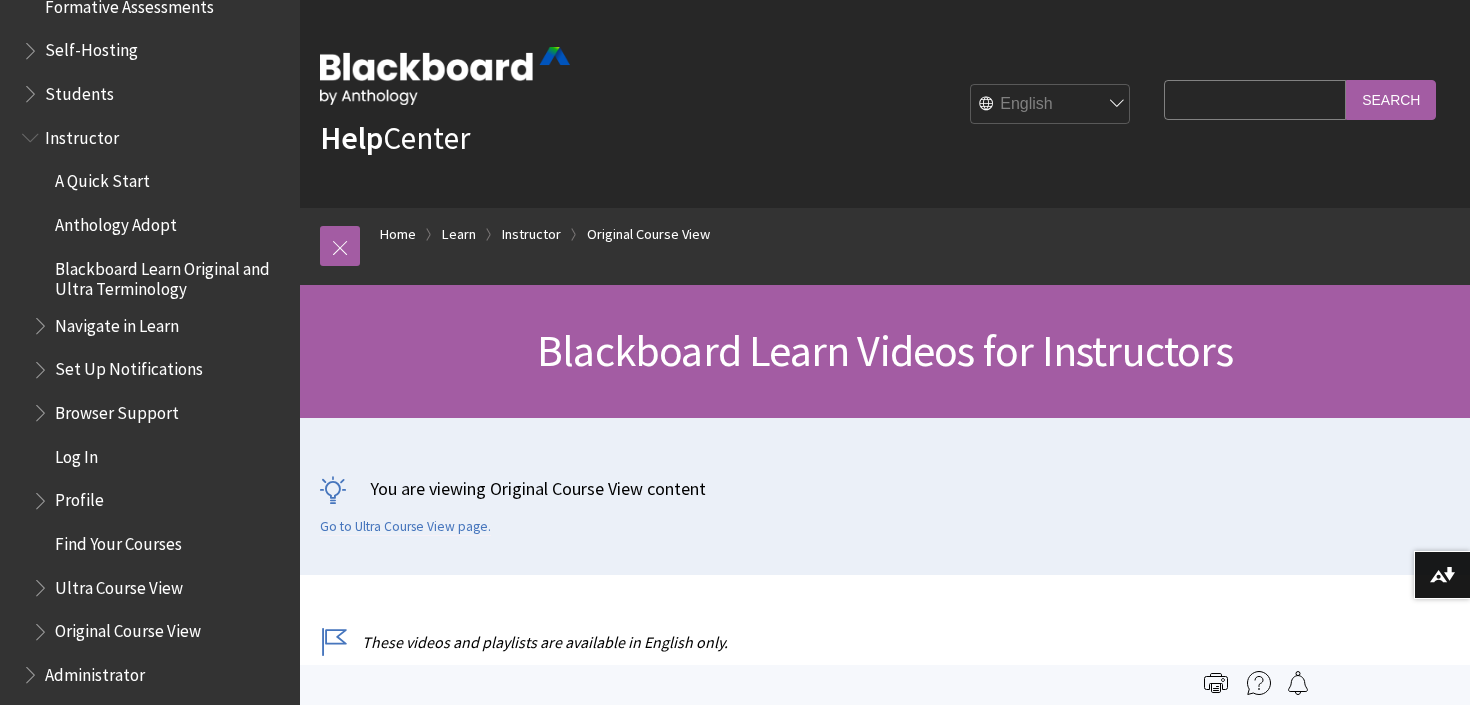 scroll, scrollTop: 1883, scrollLeft: 0, axis: vertical 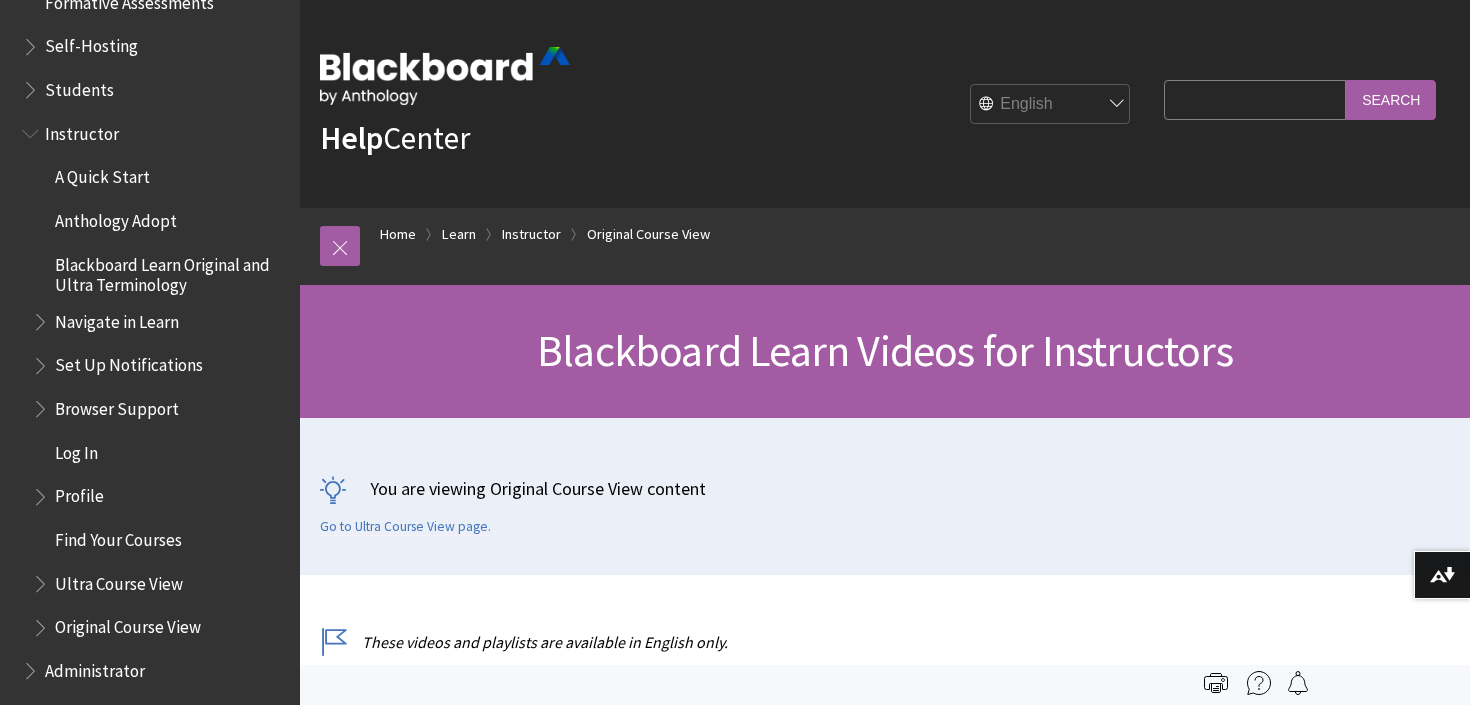 click on "A Quick Start" at bounding box center (102, 174) 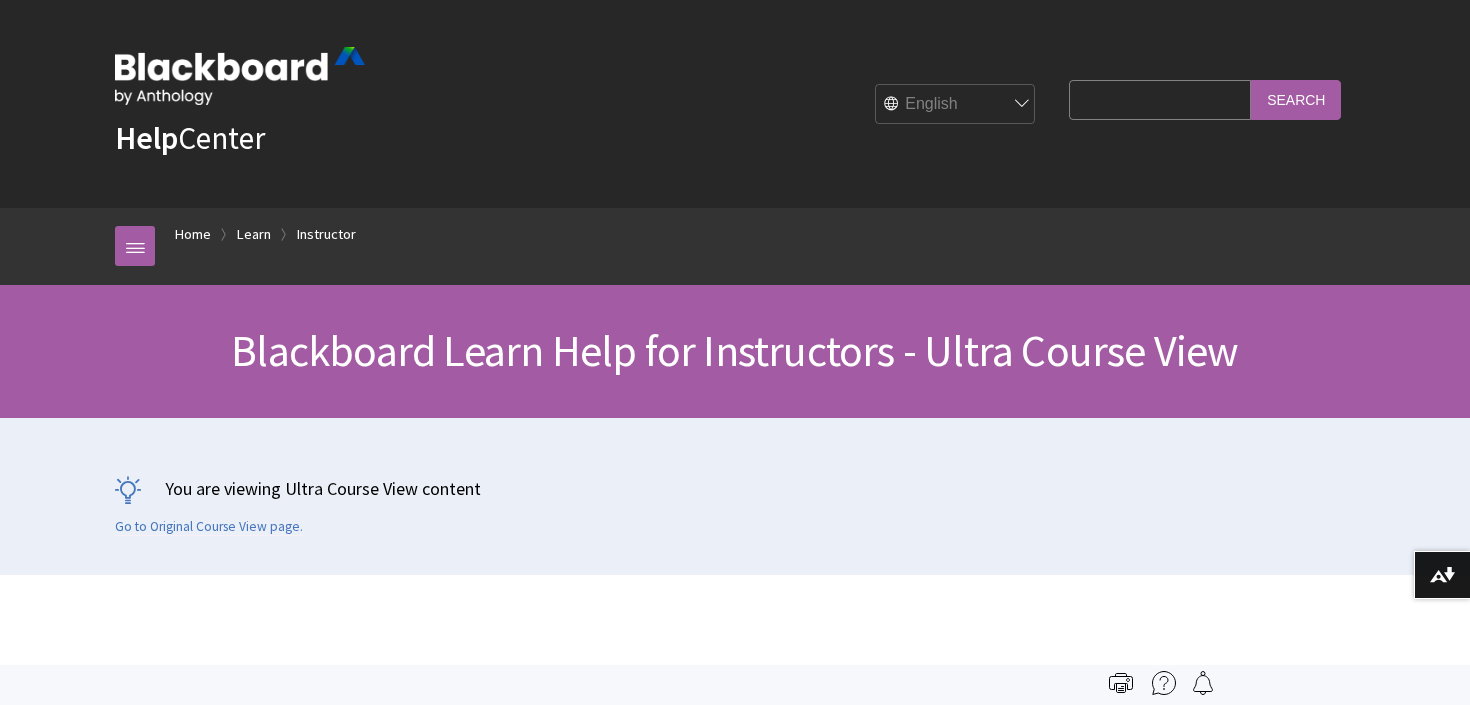 scroll, scrollTop: 0, scrollLeft: 0, axis: both 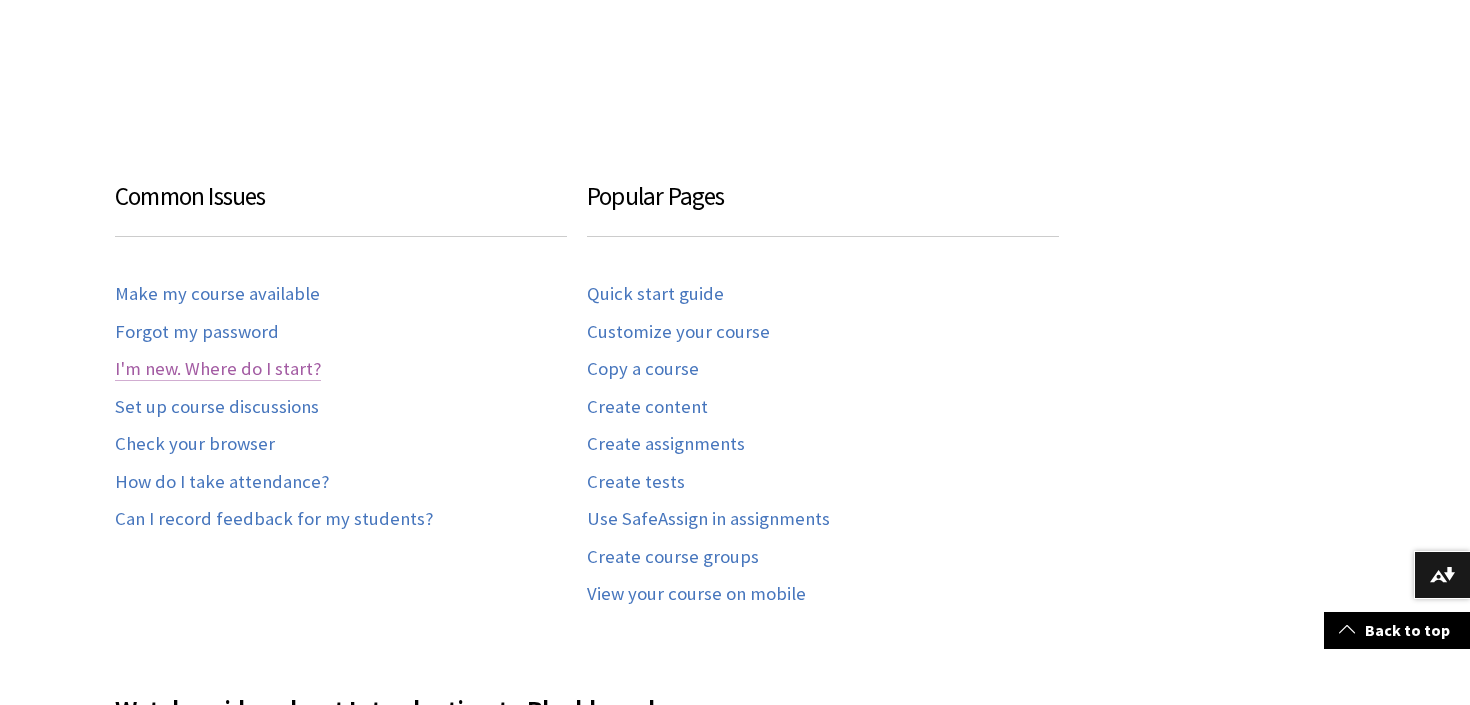 click on "I'm new. Where do I start?" at bounding box center [218, 369] 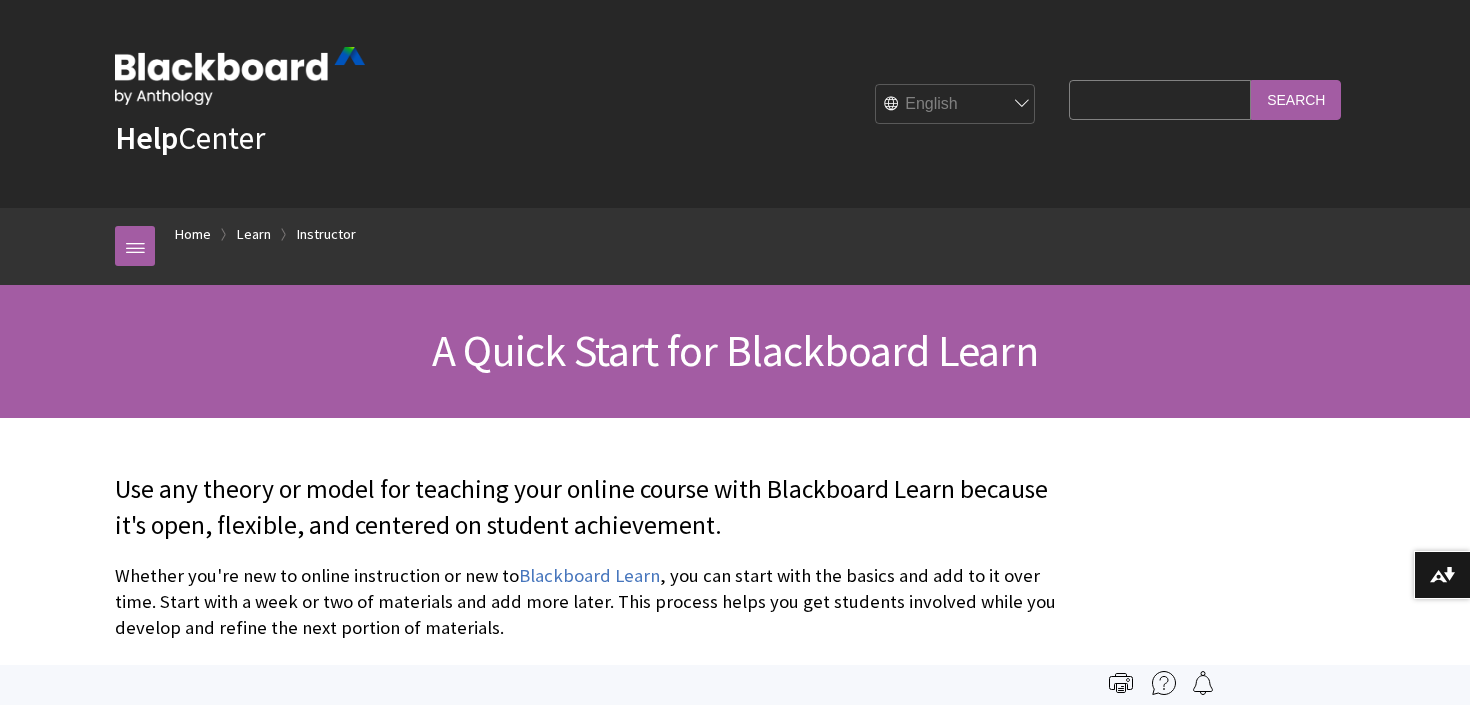 scroll, scrollTop: 0, scrollLeft: 0, axis: both 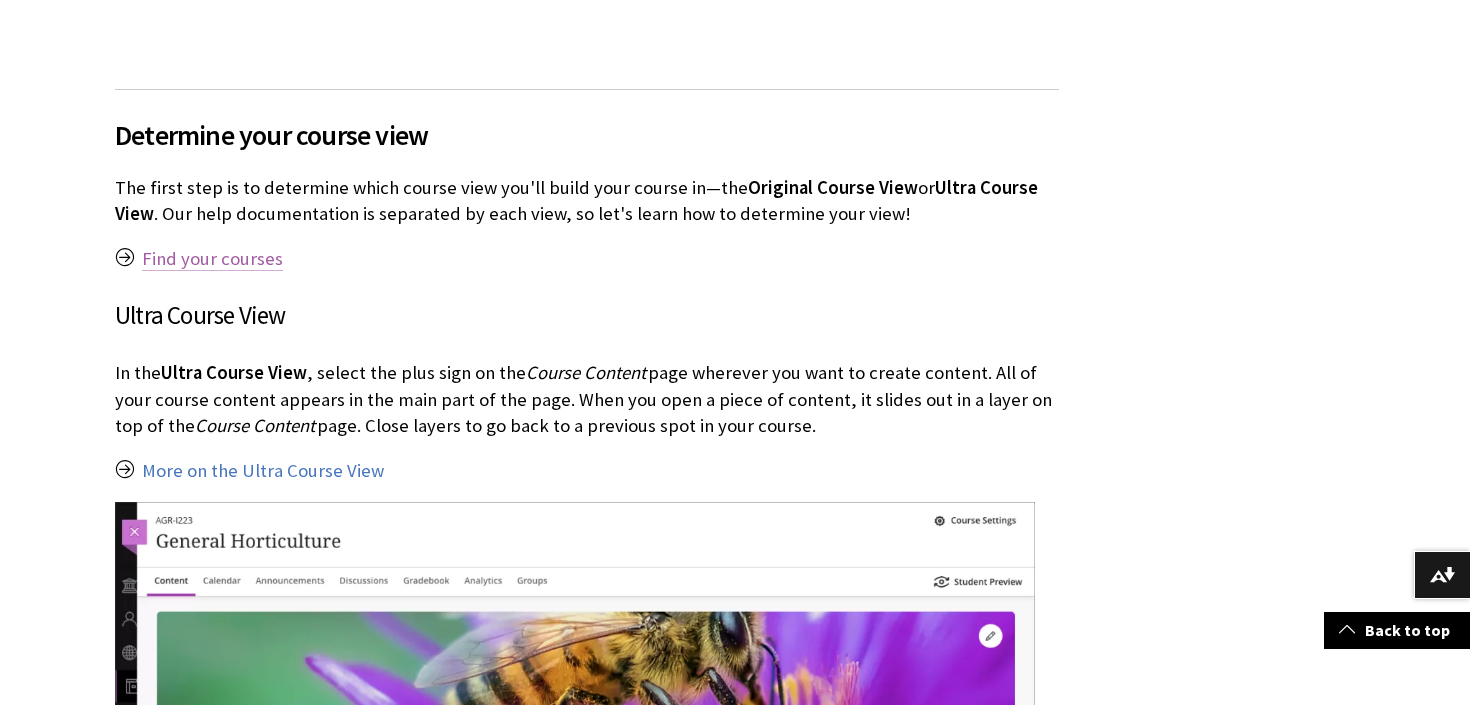 click on "Find your courses" at bounding box center [212, 259] 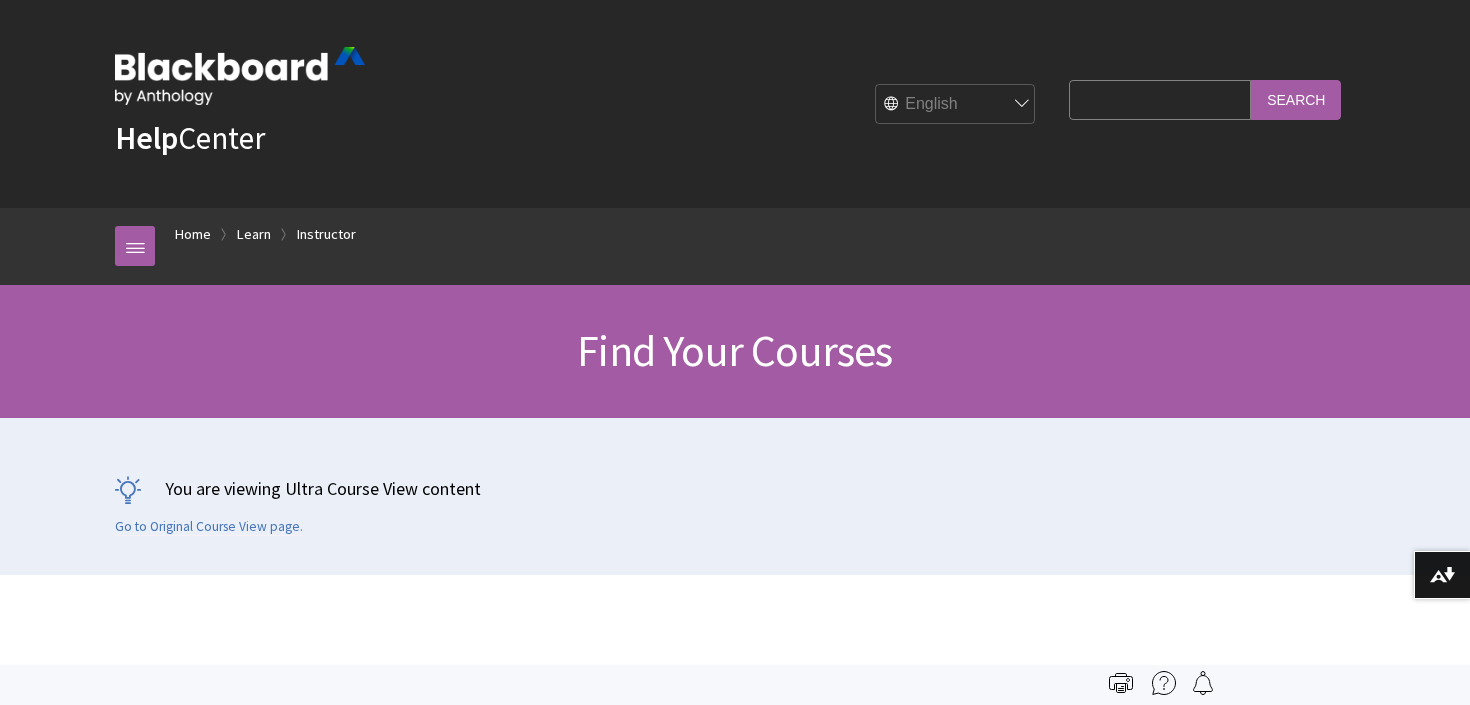 scroll, scrollTop: 0, scrollLeft: 0, axis: both 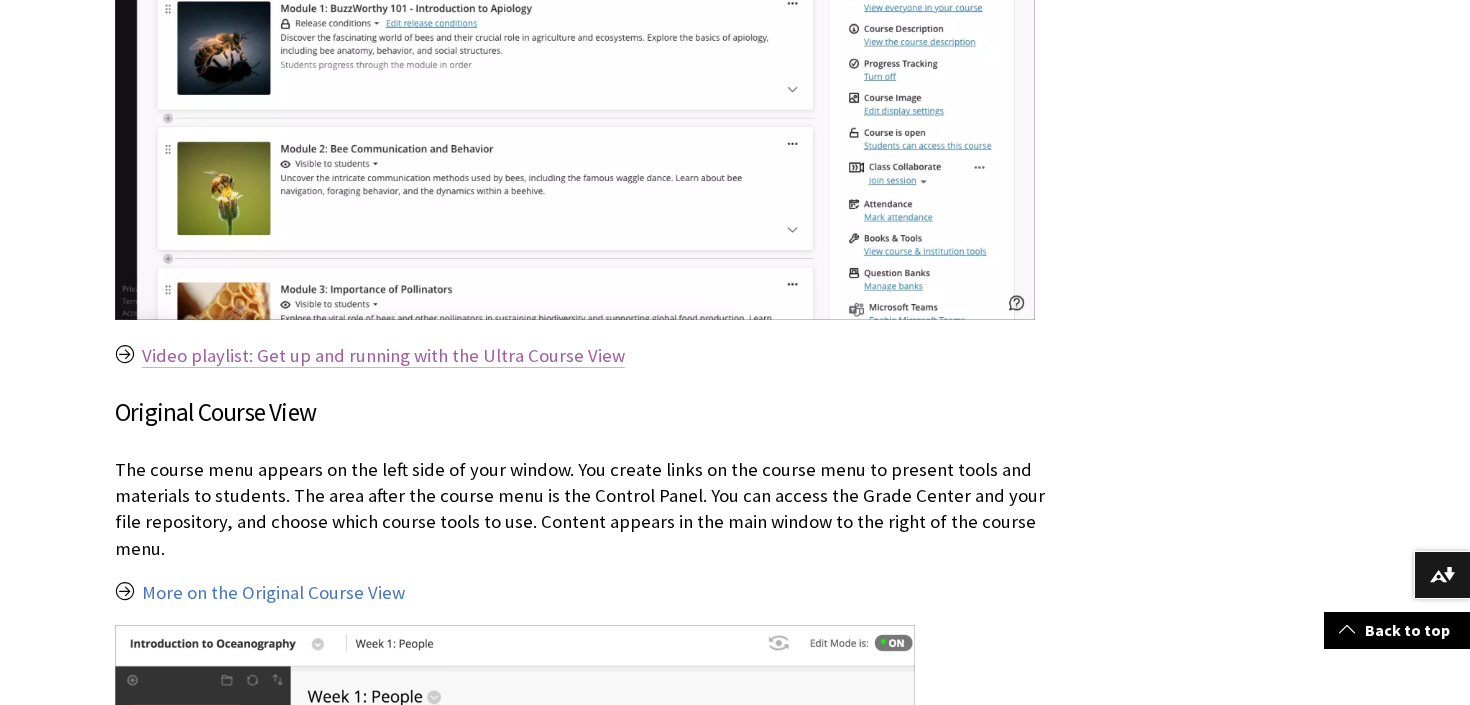 click on "Video playlist: Get up and running with the Ultra Course View" at bounding box center [383, 356] 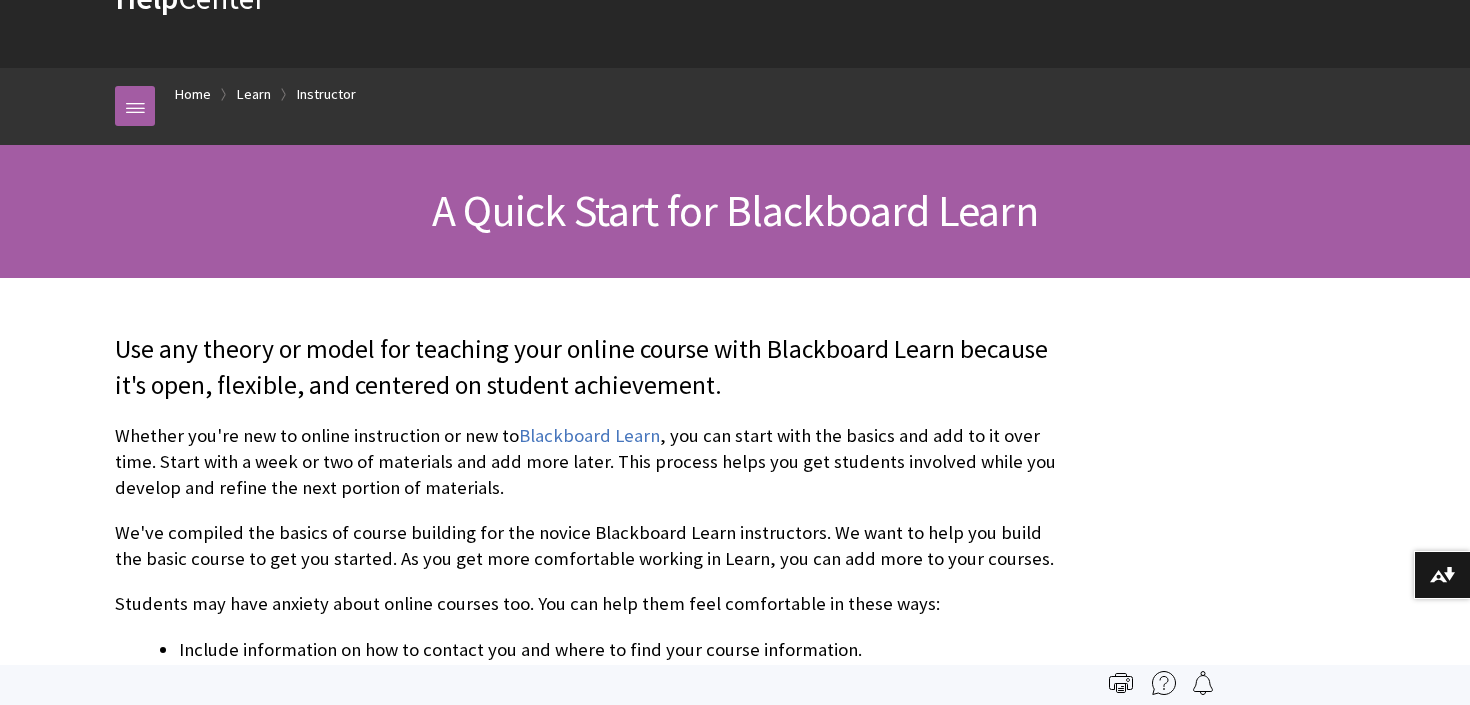 scroll, scrollTop: 0, scrollLeft: 0, axis: both 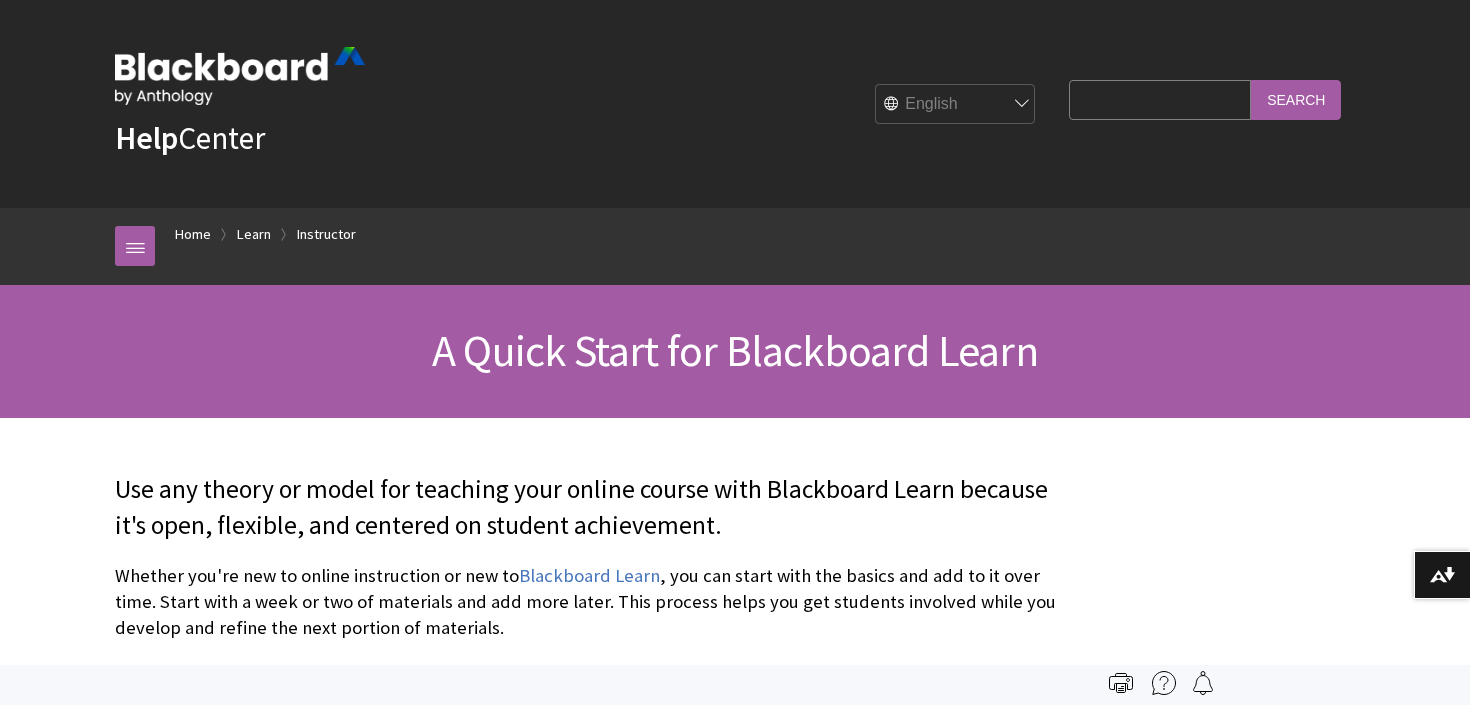 click on "Search Query" at bounding box center [1160, 99] 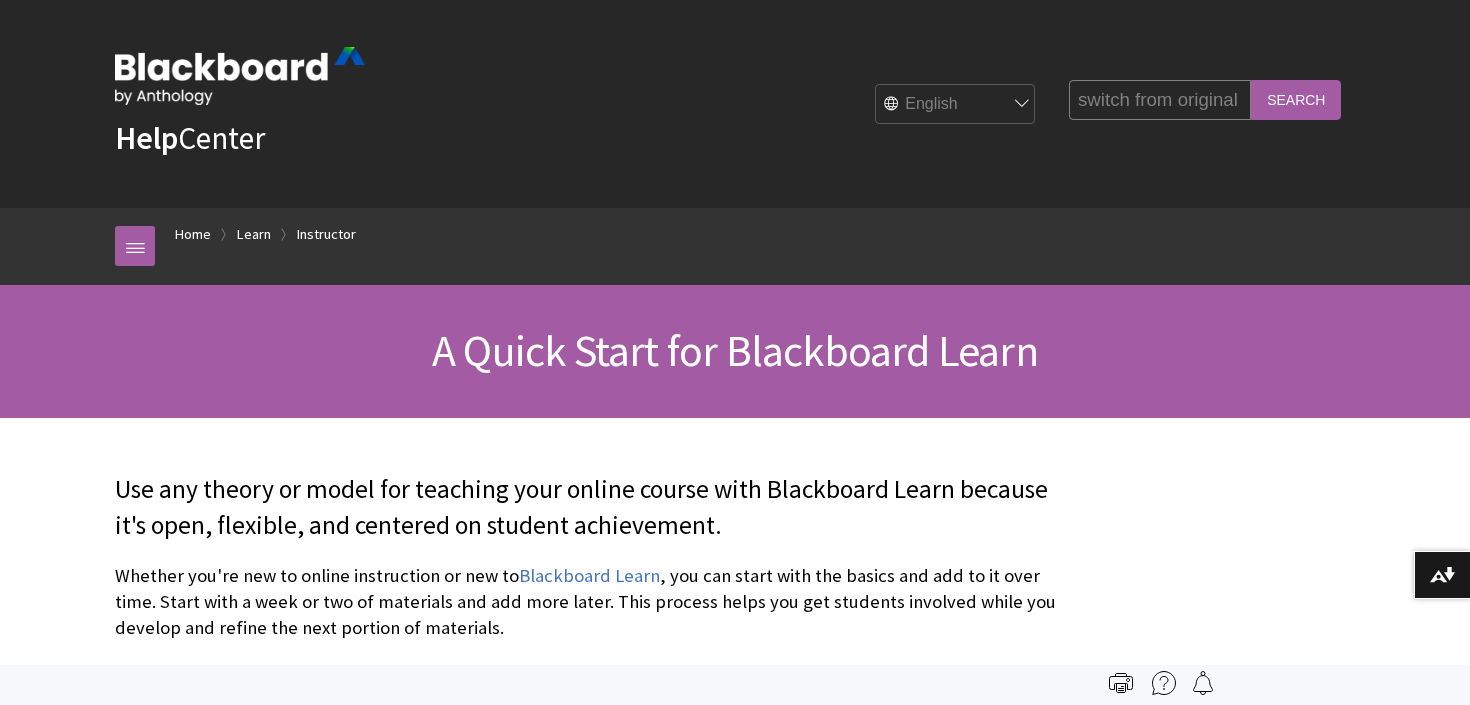 scroll, scrollTop: 0, scrollLeft: 14, axis: horizontal 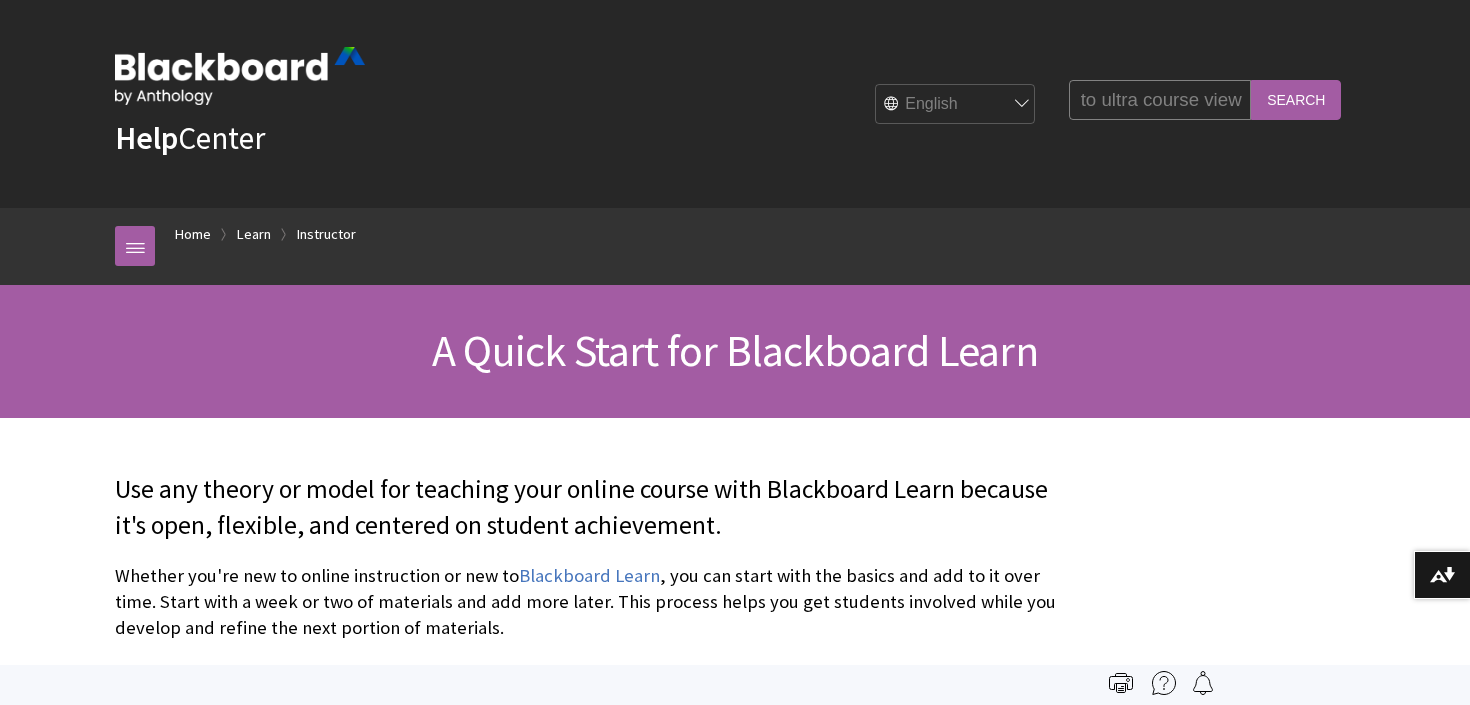 type on "switch from original view to ultra course view" 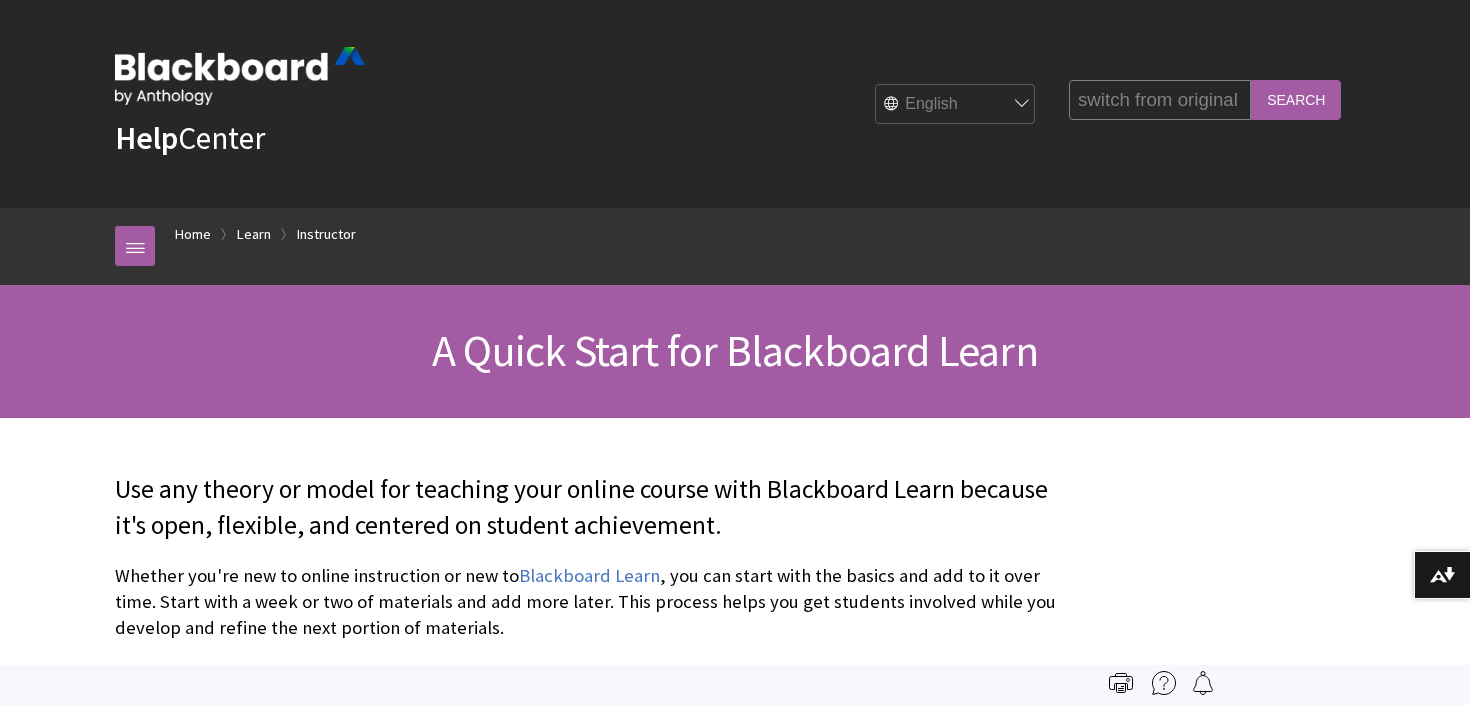 click on "Search" at bounding box center [1296, 99] 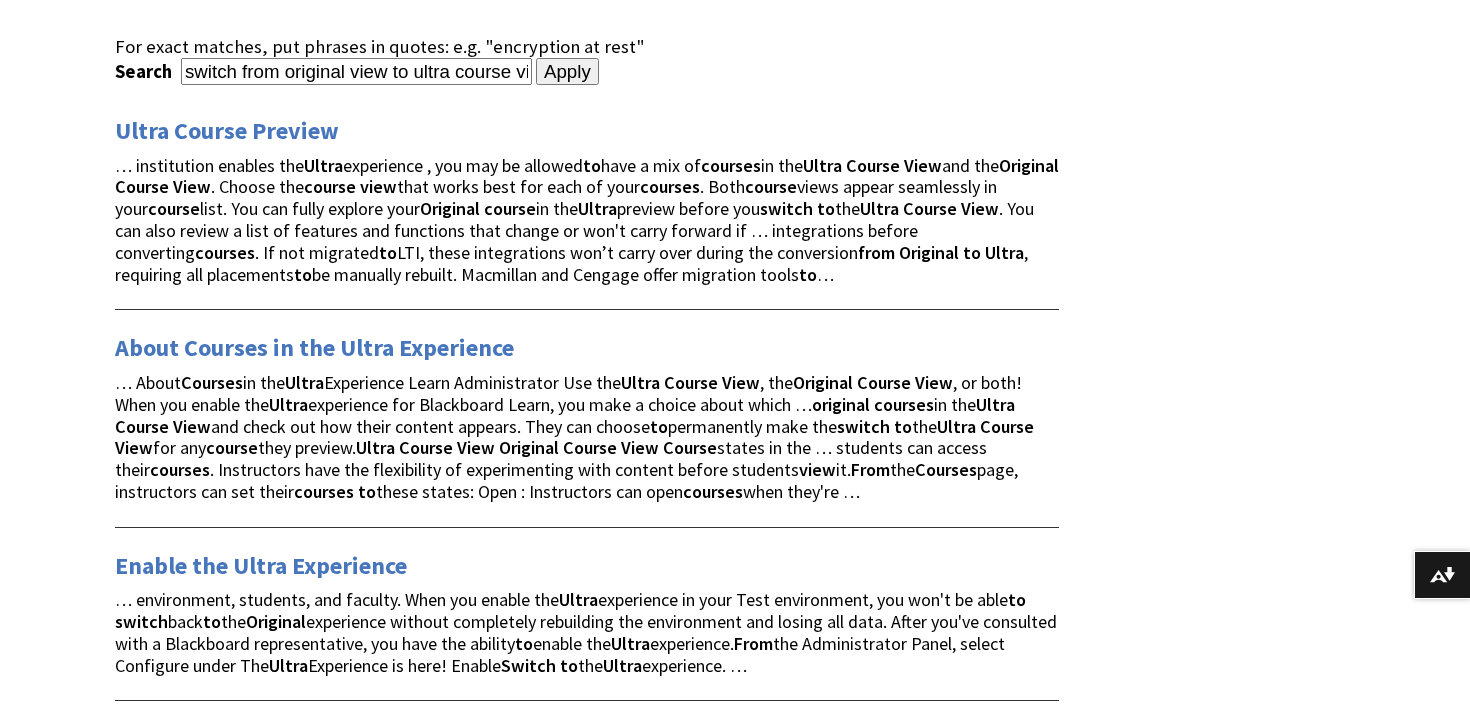 scroll, scrollTop: 291, scrollLeft: 0, axis: vertical 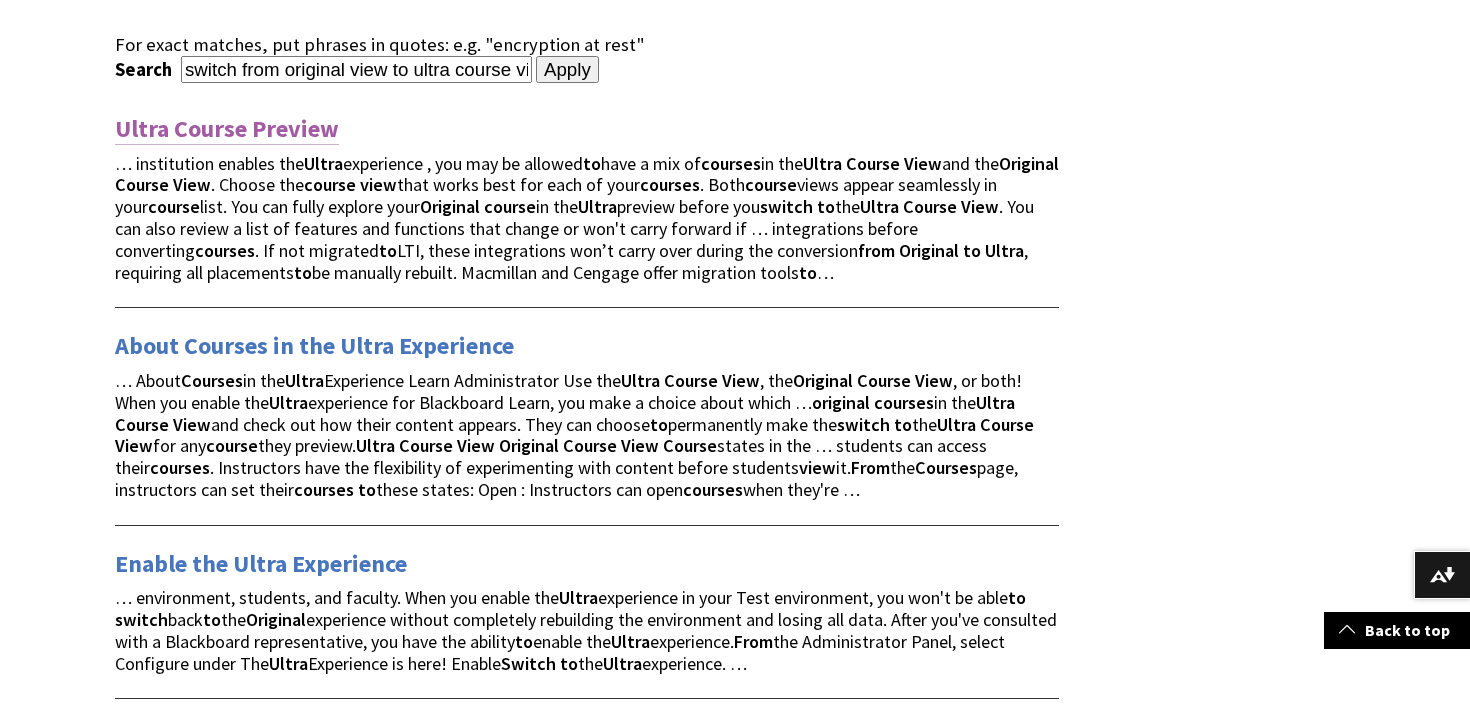 click on "Ultra Course Preview" at bounding box center [227, 129] 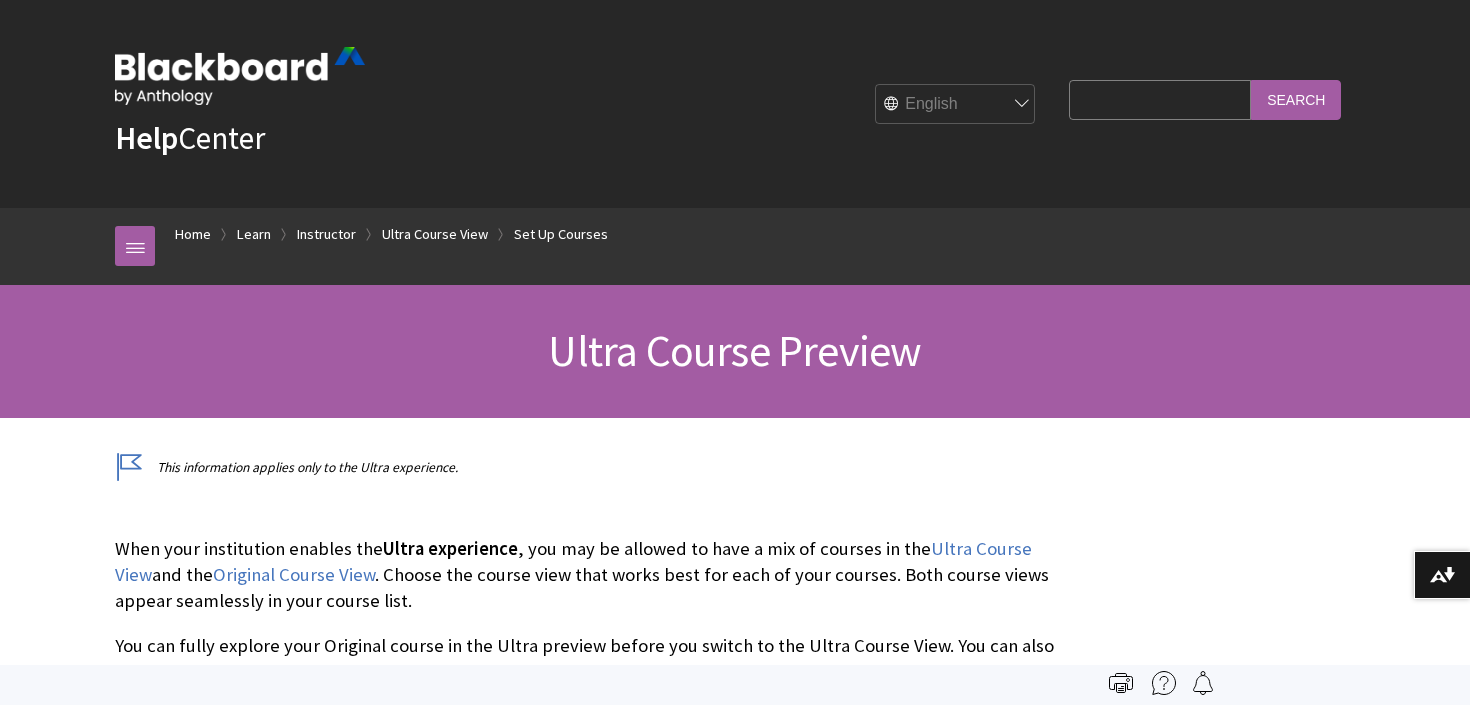 scroll, scrollTop: 0, scrollLeft: 0, axis: both 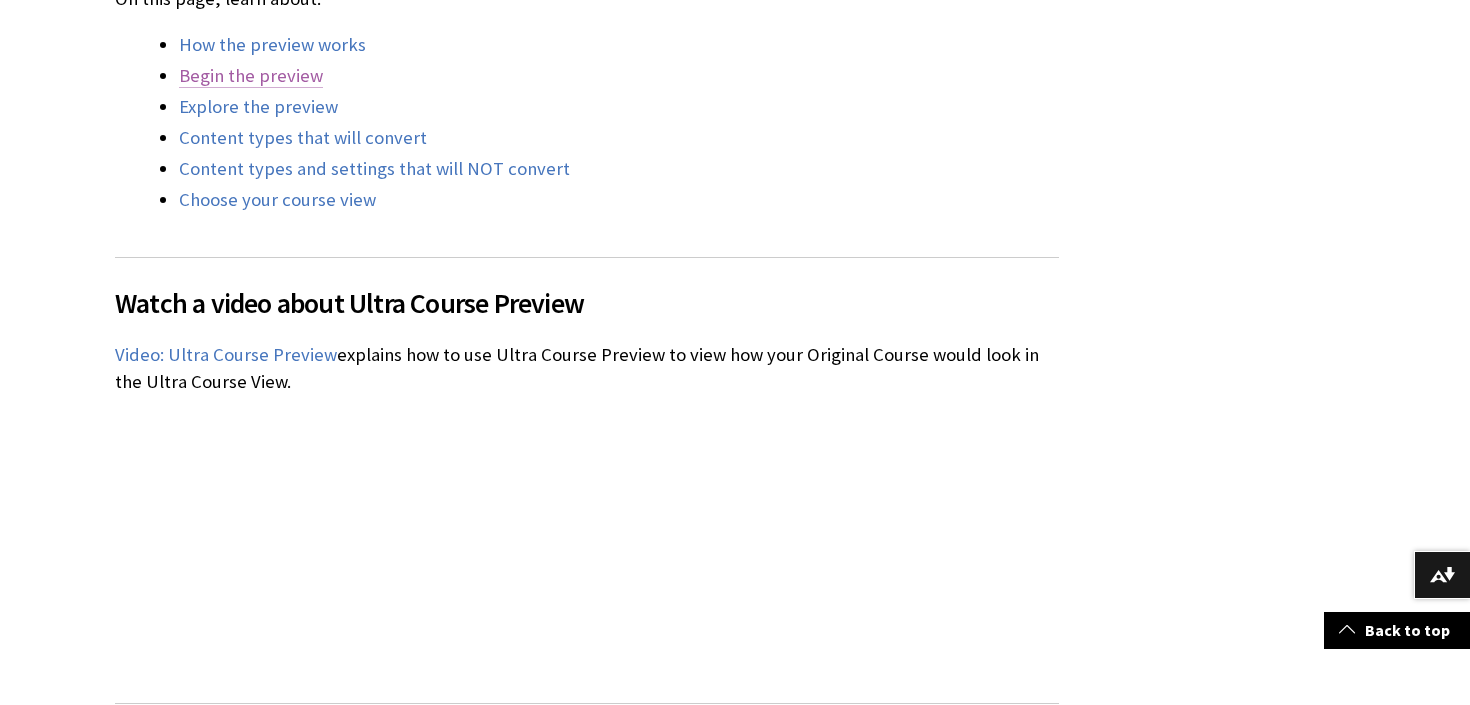 click on "Begin the preview" at bounding box center [251, 76] 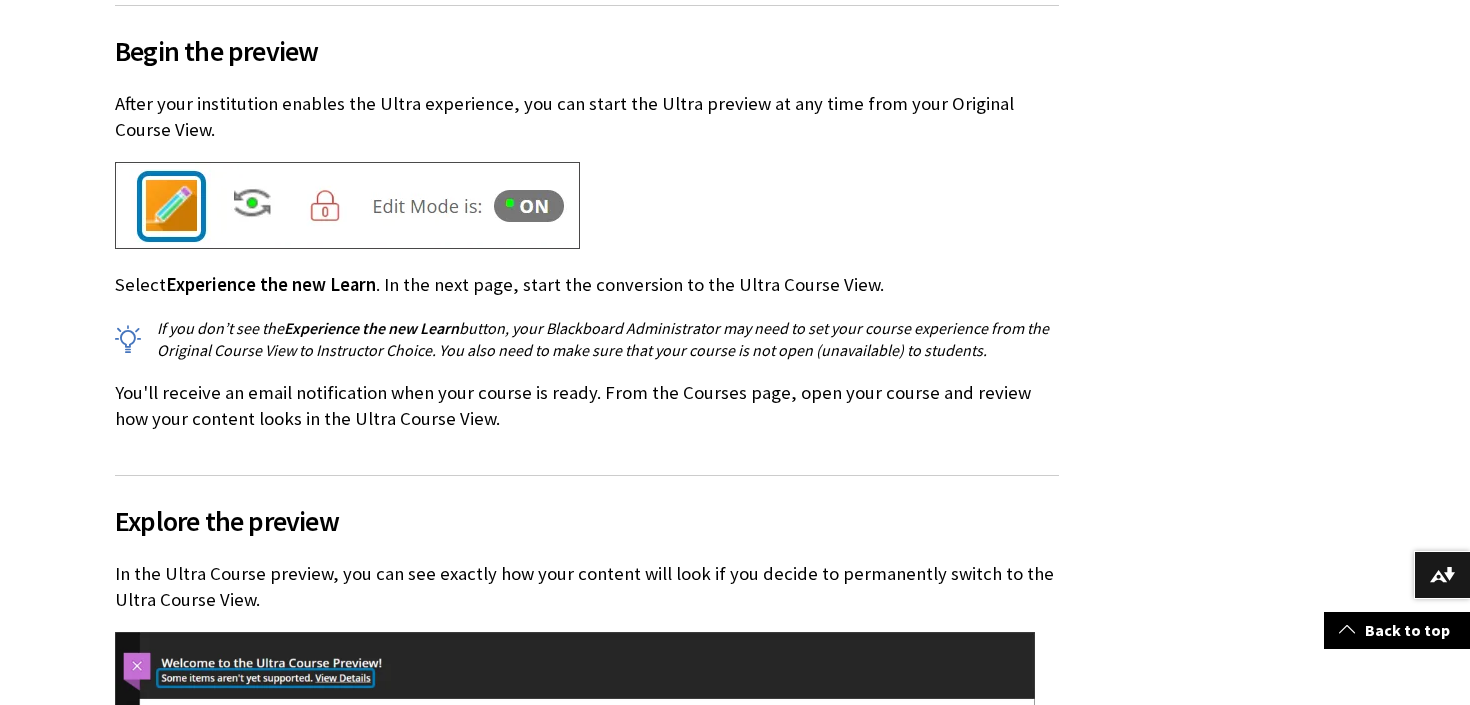 scroll, scrollTop: 2531, scrollLeft: 0, axis: vertical 